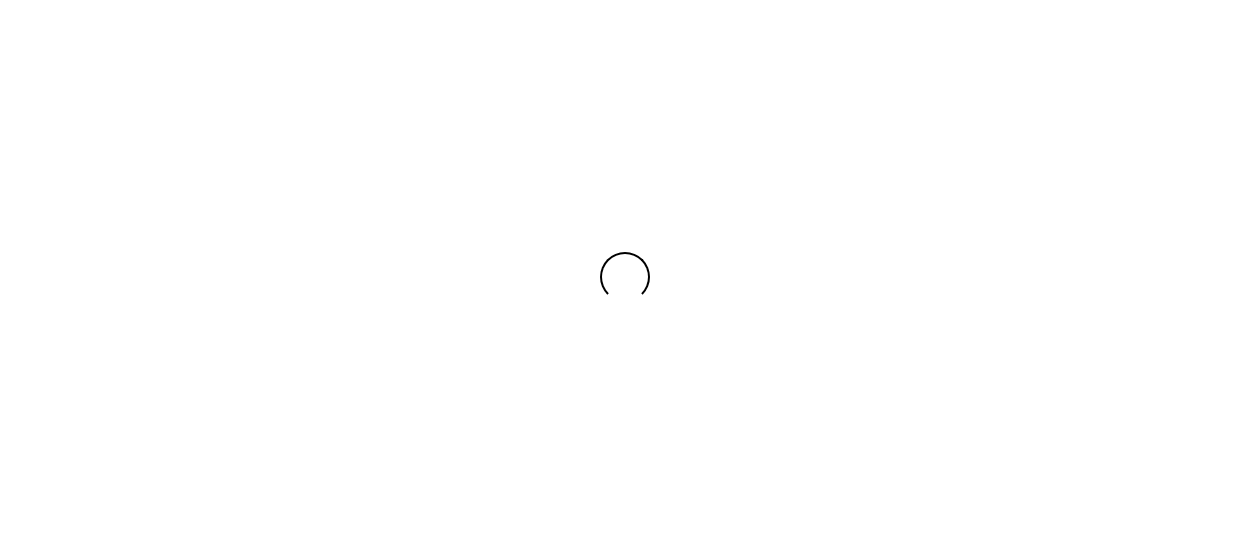 scroll, scrollTop: 0, scrollLeft: 0, axis: both 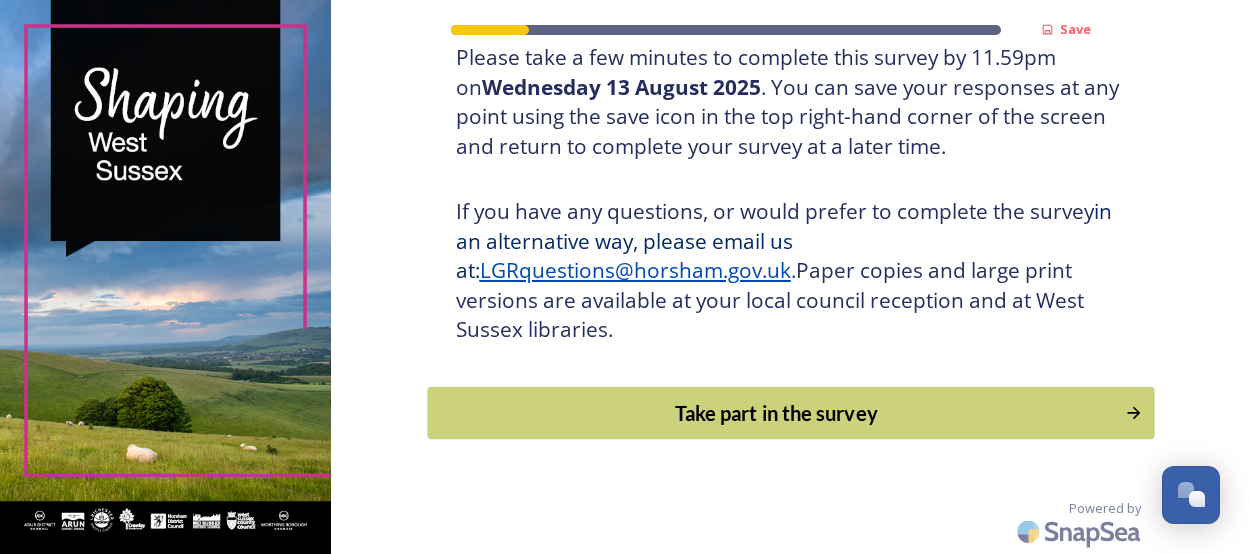 click on "Take part in the survey" at bounding box center [776, 413] 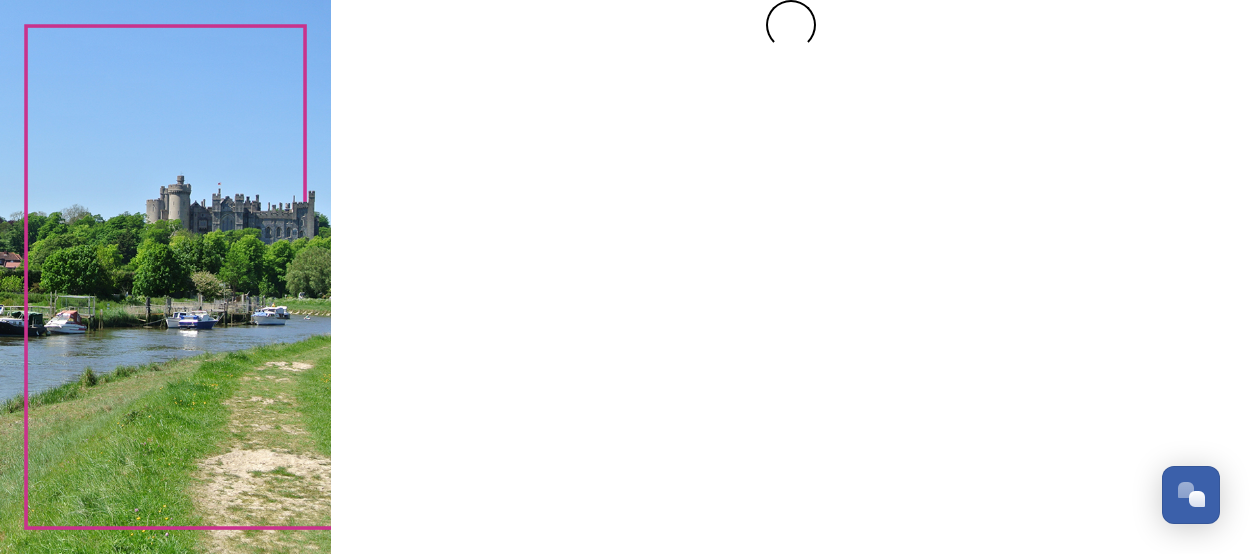 scroll, scrollTop: 0, scrollLeft: 0, axis: both 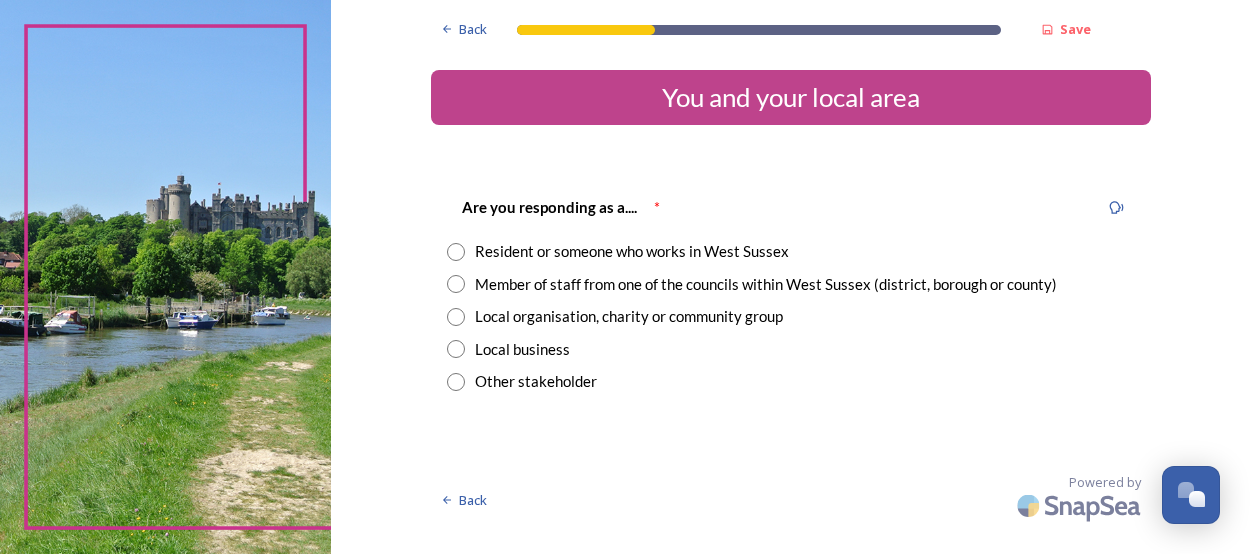 click at bounding box center (456, 252) 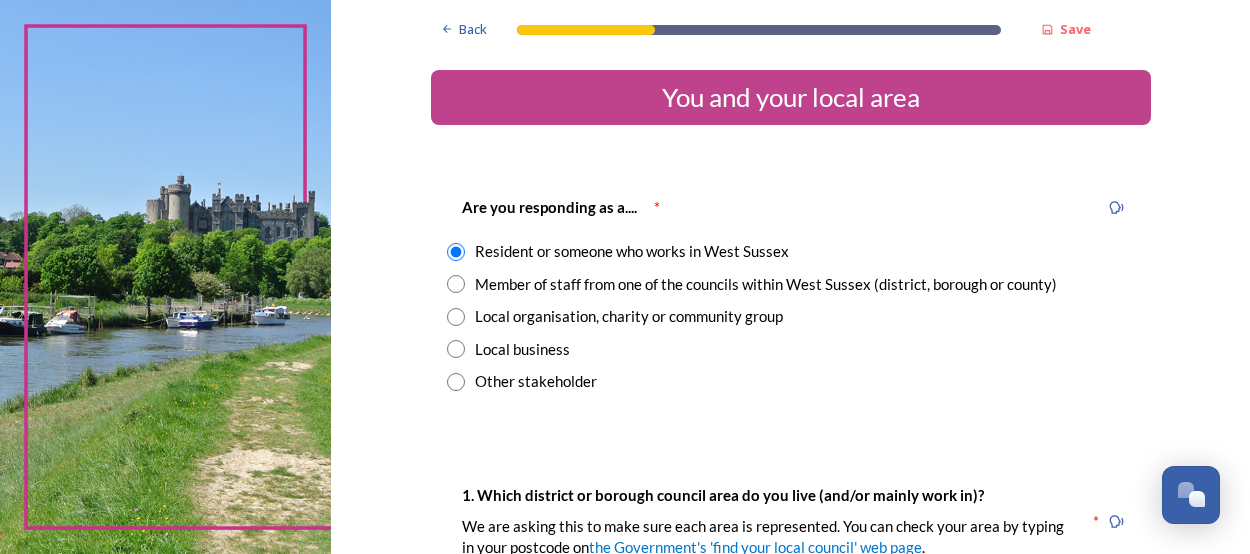 click at bounding box center (456, 284) 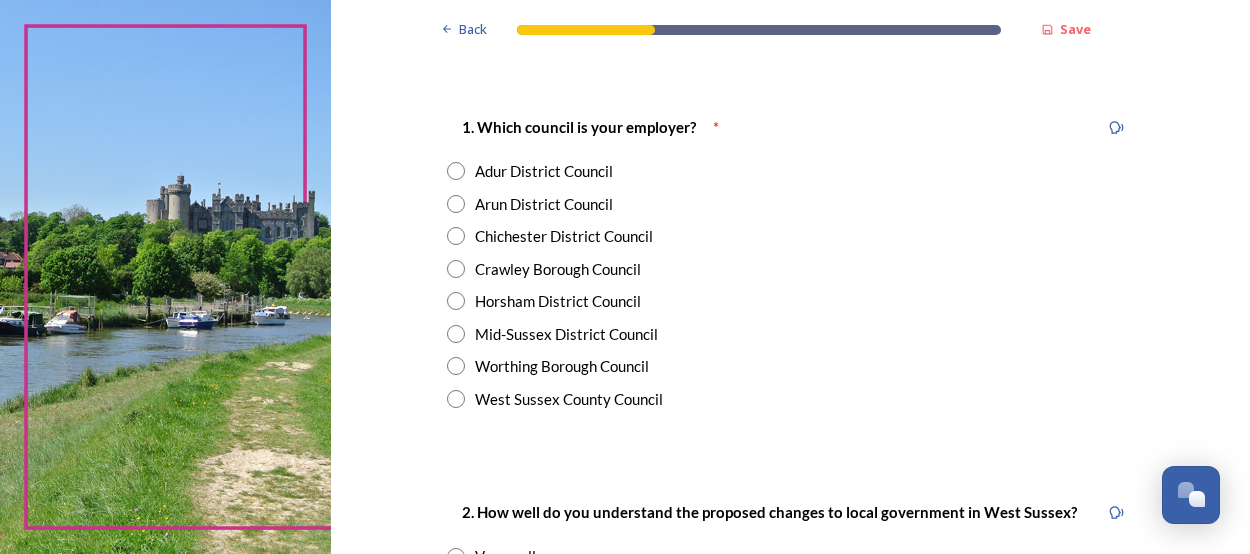 scroll, scrollTop: 400, scrollLeft: 0, axis: vertical 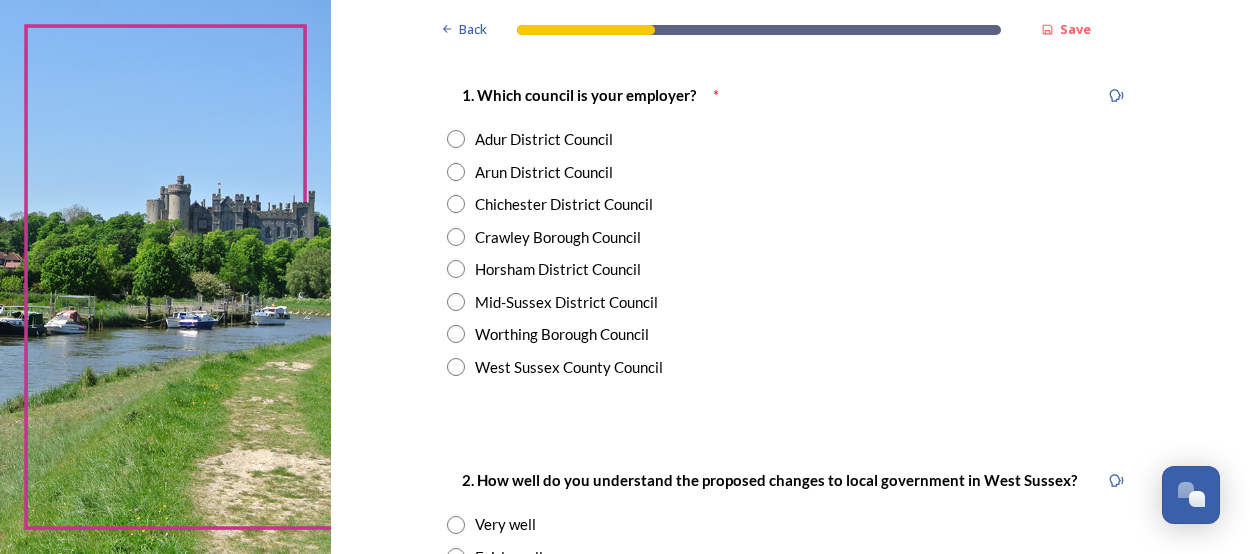 click at bounding box center (456, 269) 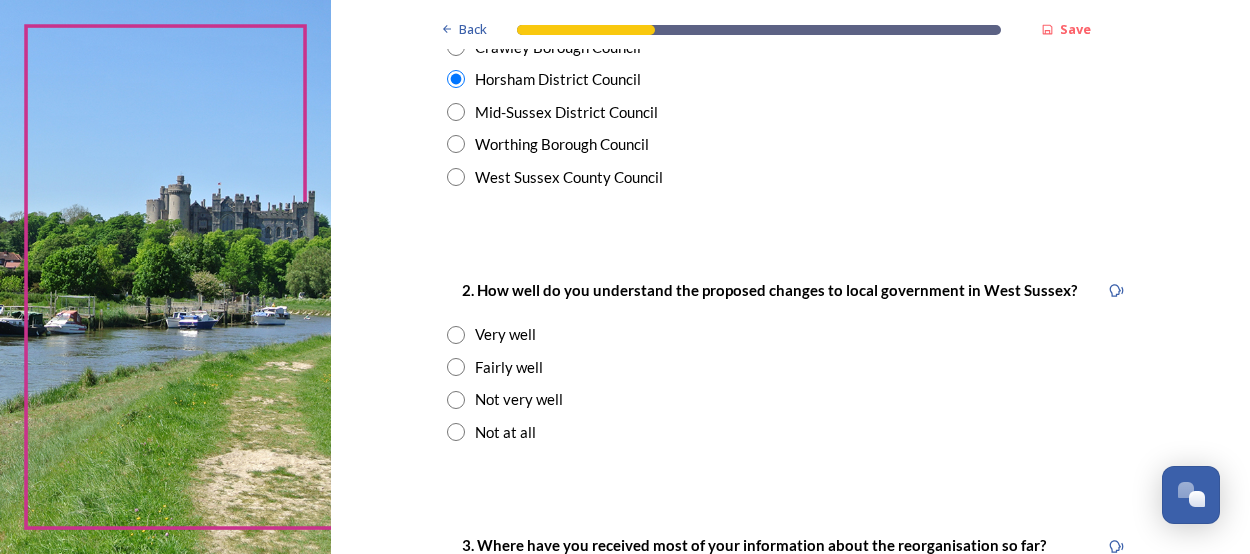 scroll, scrollTop: 600, scrollLeft: 0, axis: vertical 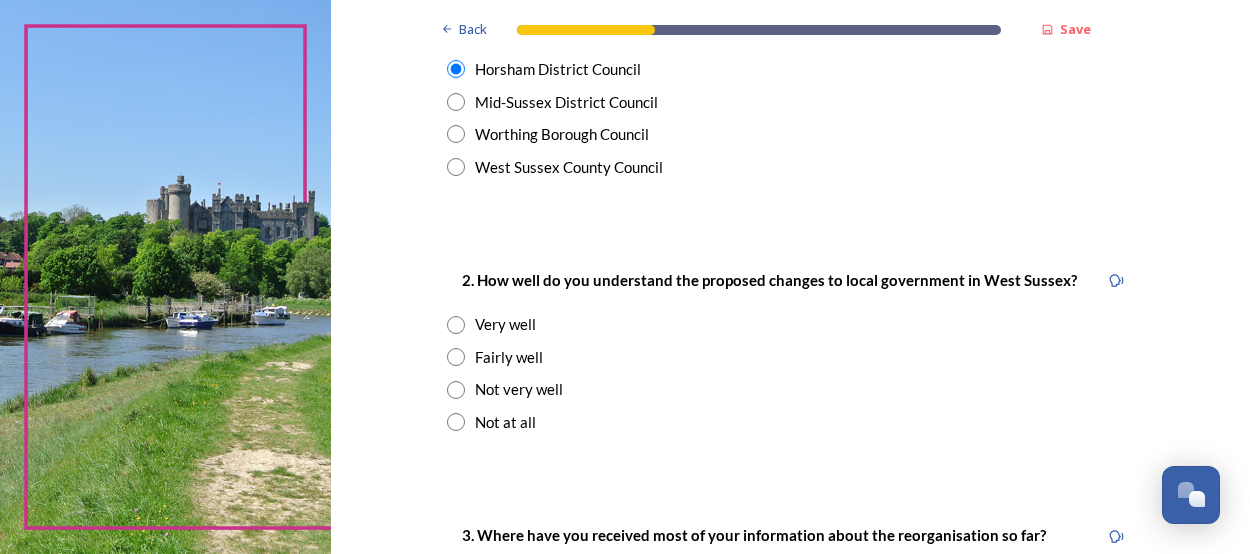 drag, startPoint x: 446, startPoint y: 357, endPoint x: 468, endPoint y: 361, distance: 22.36068 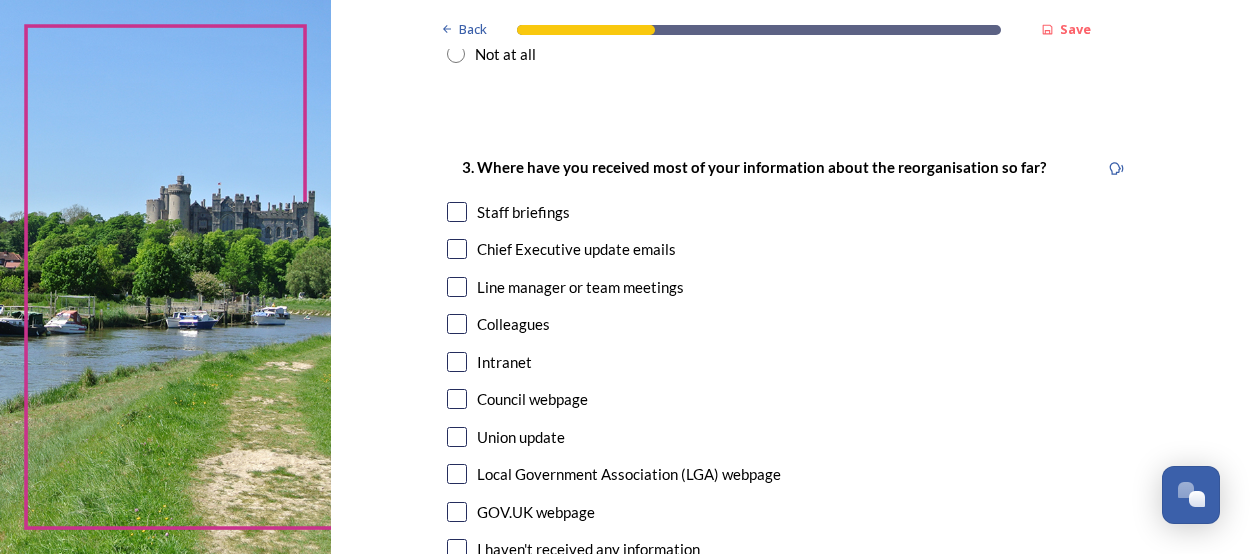 scroll, scrollTop: 1000, scrollLeft: 0, axis: vertical 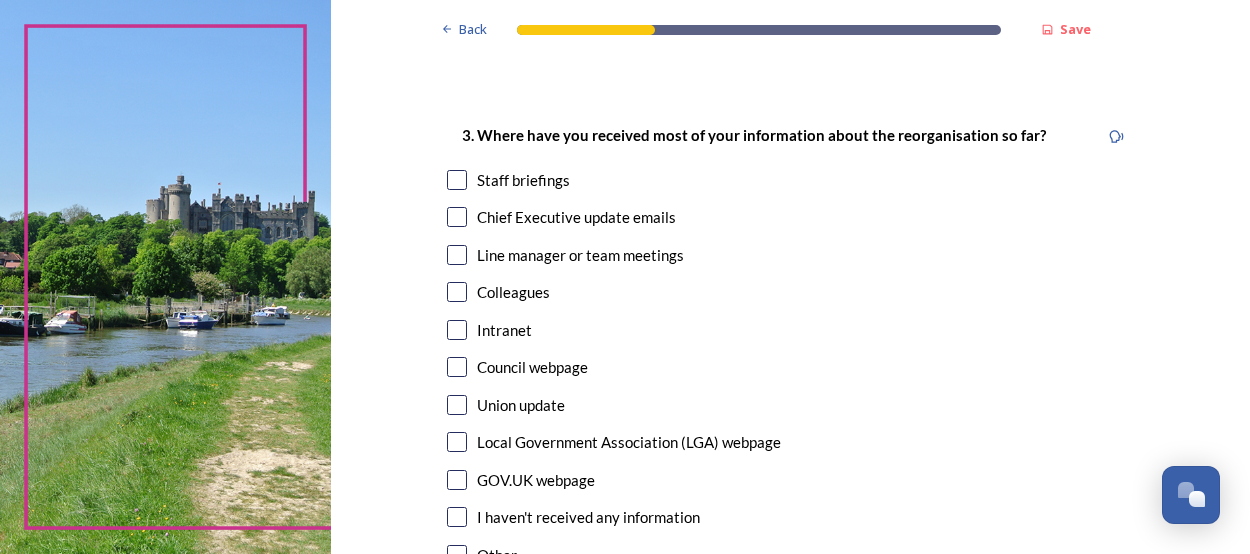 drag, startPoint x: 444, startPoint y: 175, endPoint x: 453, endPoint y: 183, distance: 12.0415945 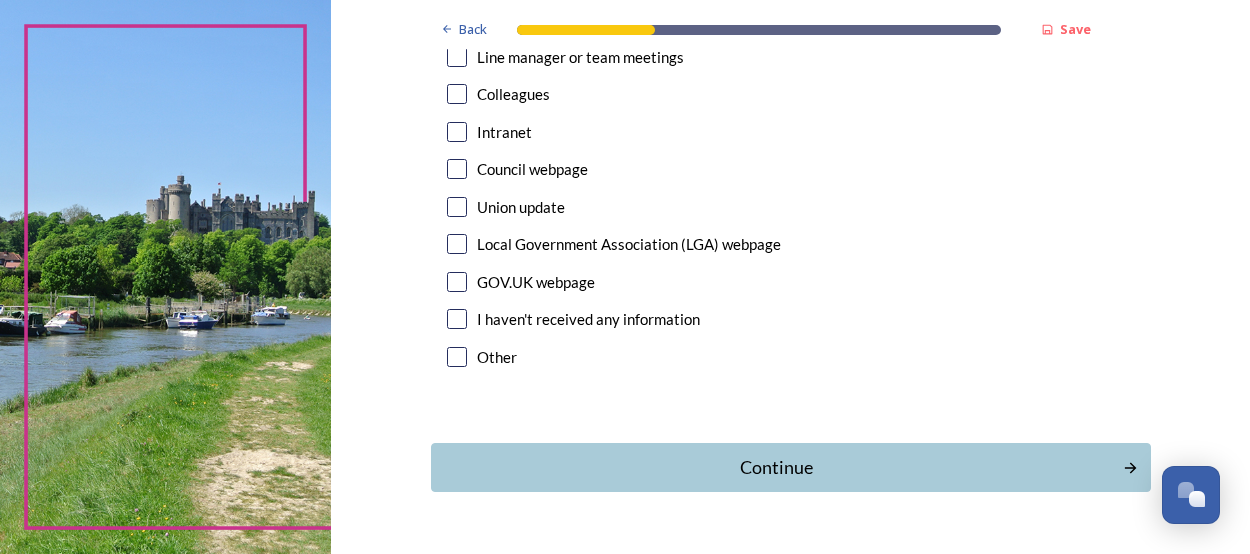 scroll, scrollTop: 1200, scrollLeft: 0, axis: vertical 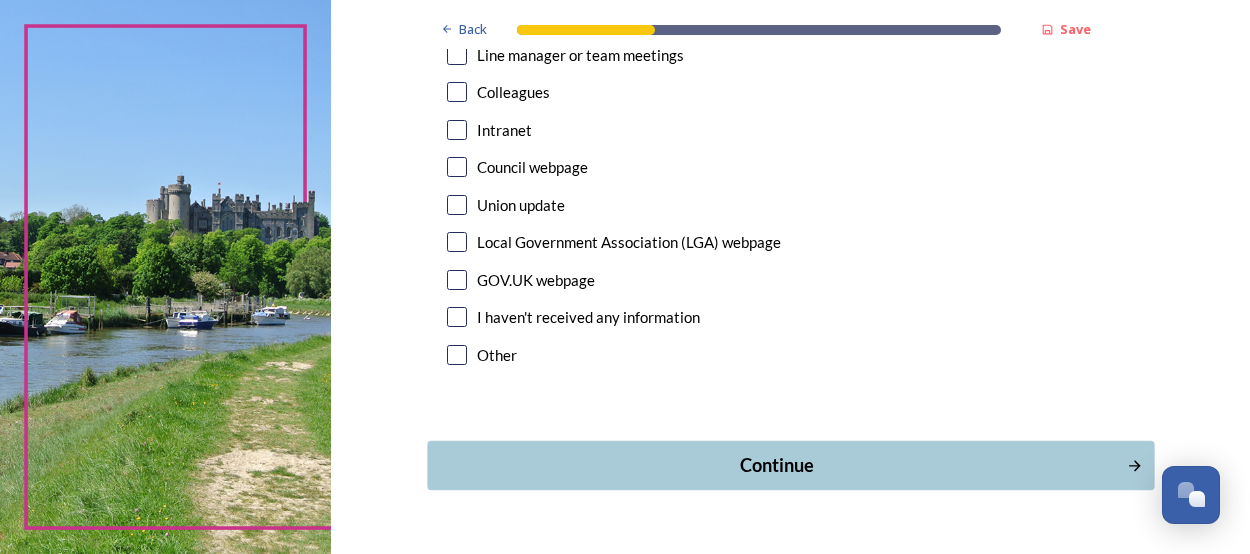 click on "Continue" at bounding box center [776, 465] 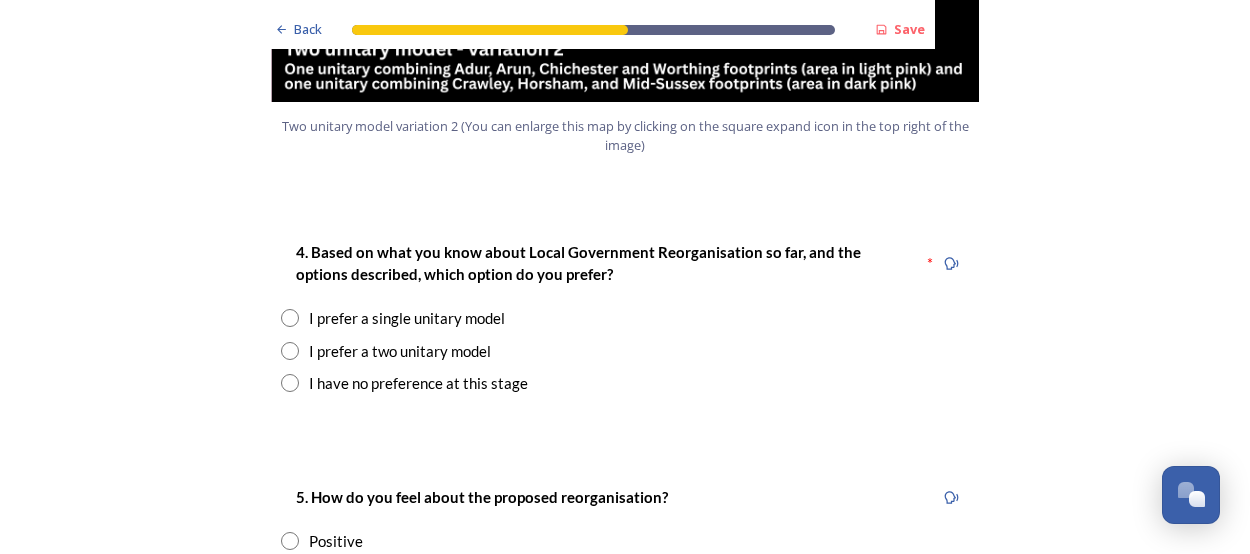 scroll, scrollTop: 2500, scrollLeft: 0, axis: vertical 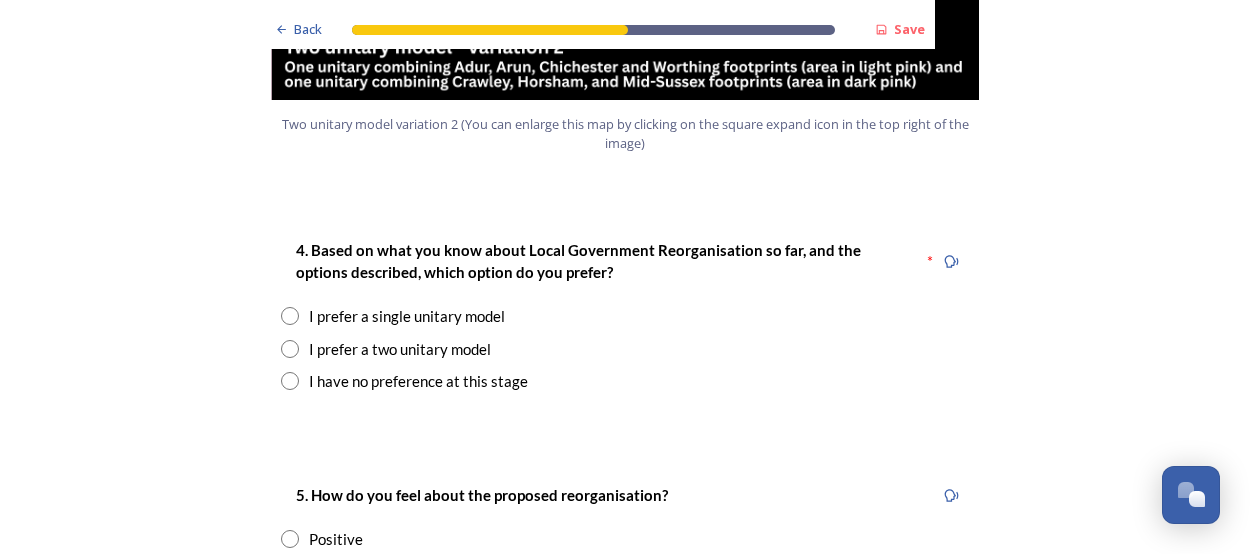 click at bounding box center (290, 349) 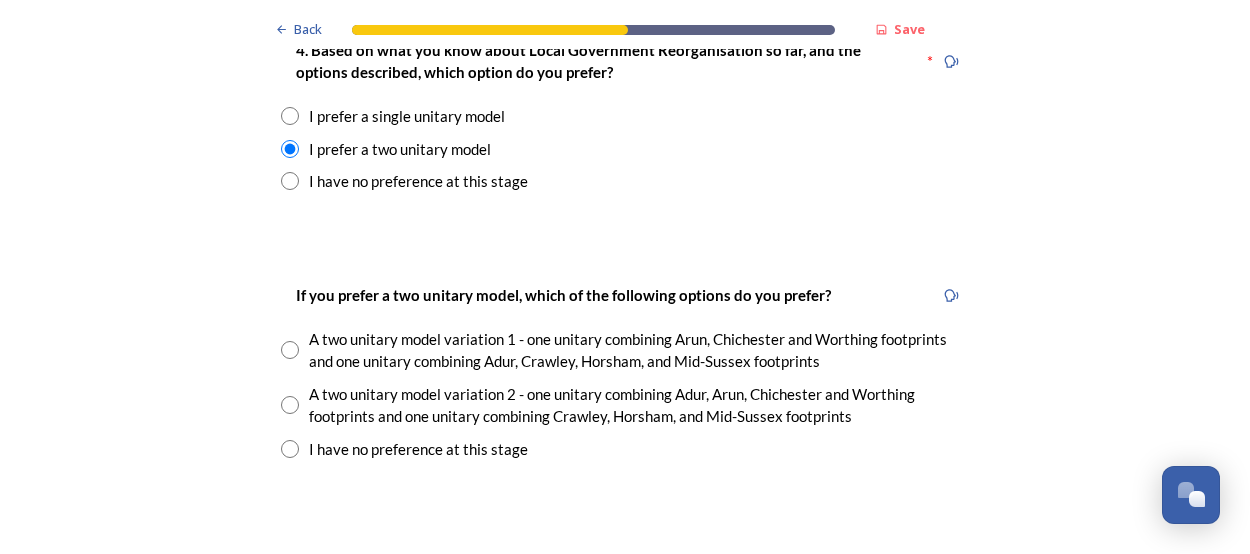 scroll, scrollTop: 2800, scrollLeft: 0, axis: vertical 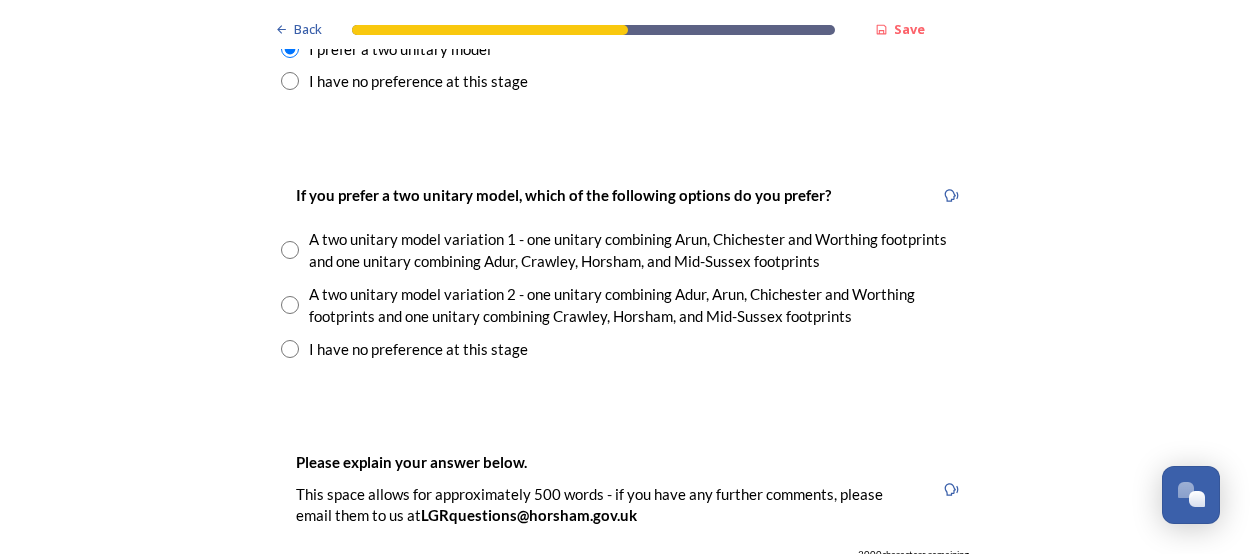 click at bounding box center (290, 305) 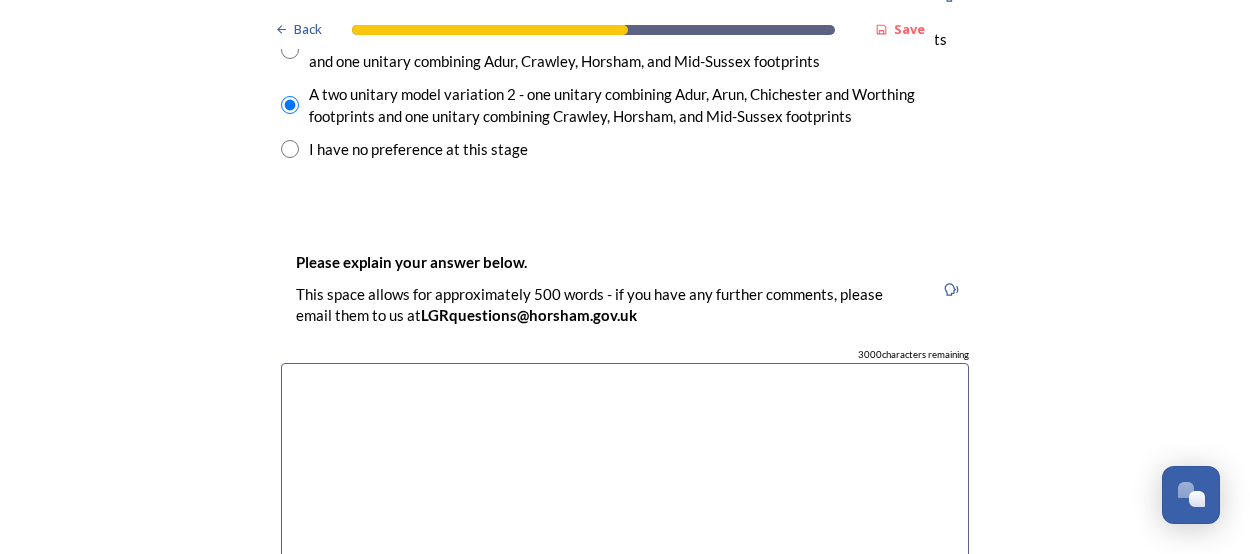 scroll, scrollTop: 3100, scrollLeft: 0, axis: vertical 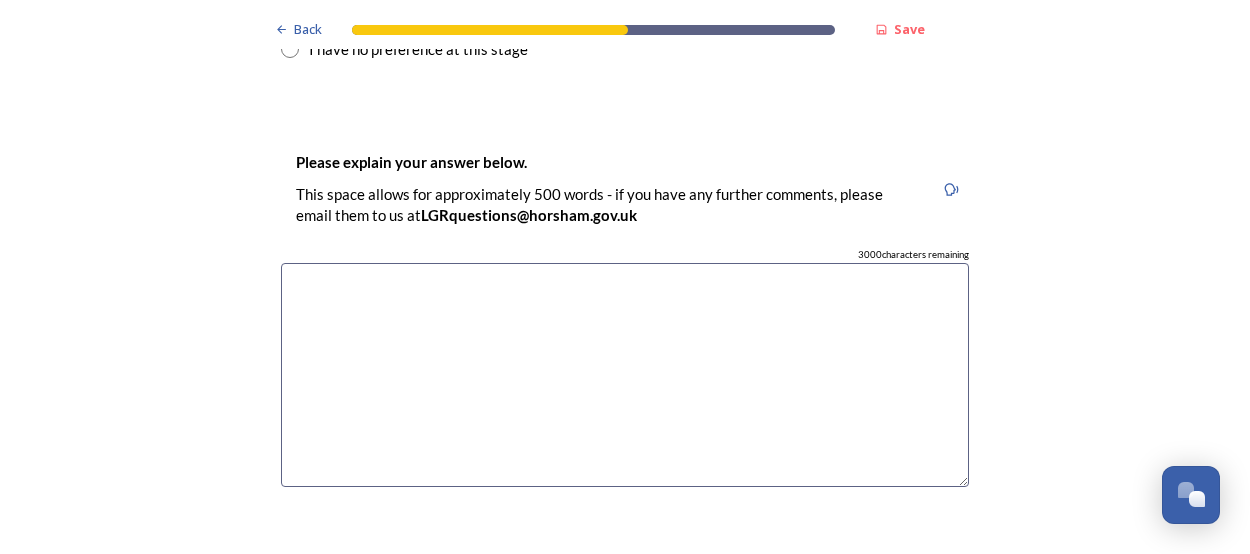 click at bounding box center (625, 375) 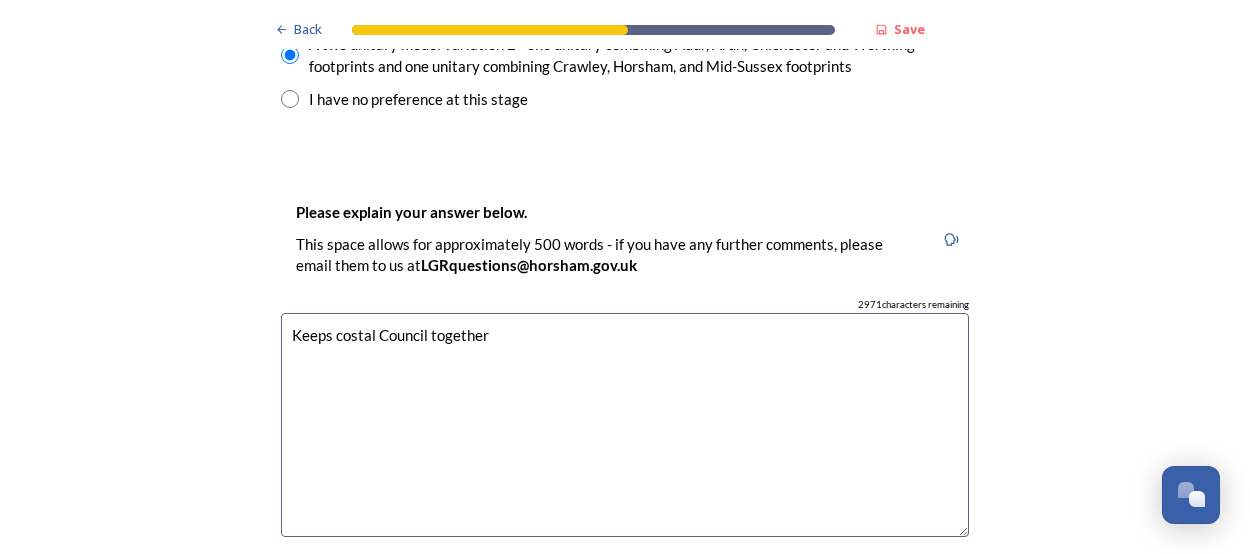 scroll, scrollTop: 3100, scrollLeft: 0, axis: vertical 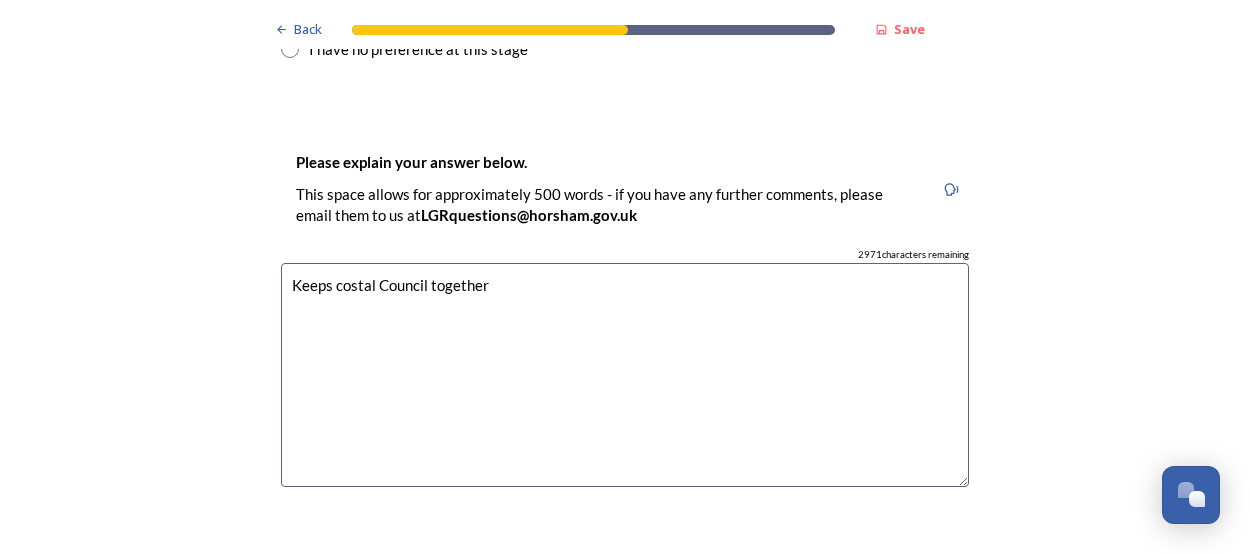 click on "Keeps costal Council together" at bounding box center (625, 375) 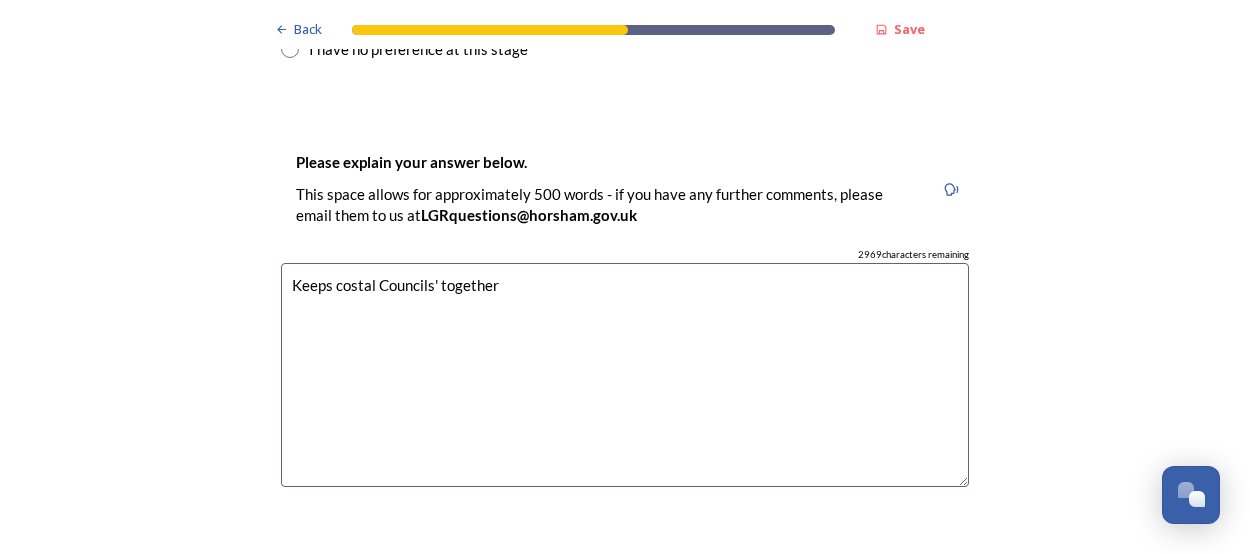 click on "Keeps costal Councils' together" at bounding box center (625, 375) 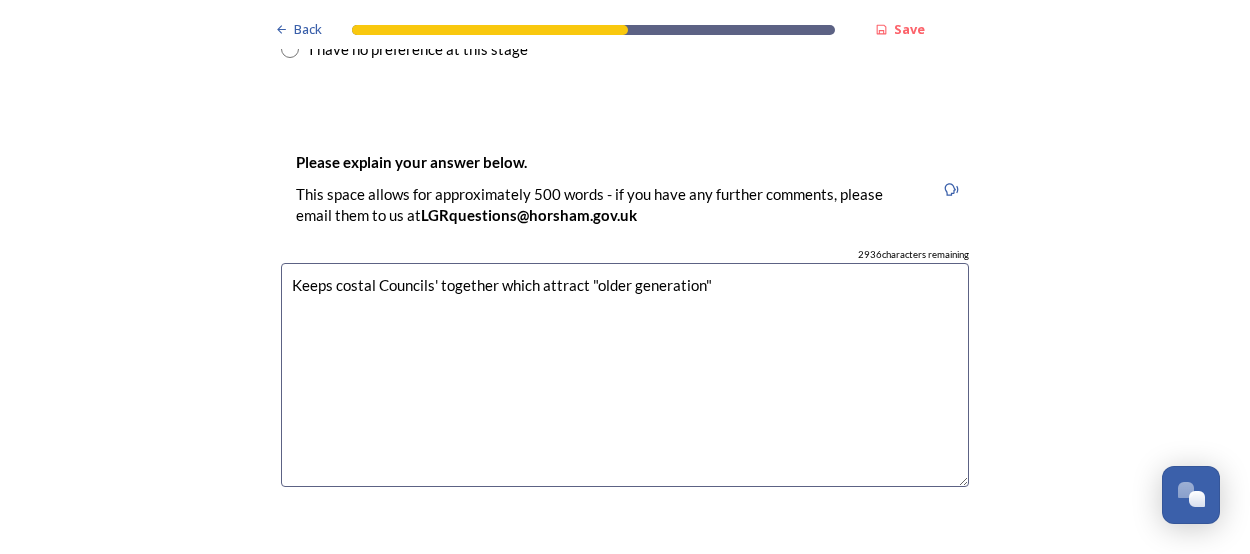 drag, startPoint x: 623, startPoint y: 285, endPoint x: 684, endPoint y: 315, distance: 67.977936 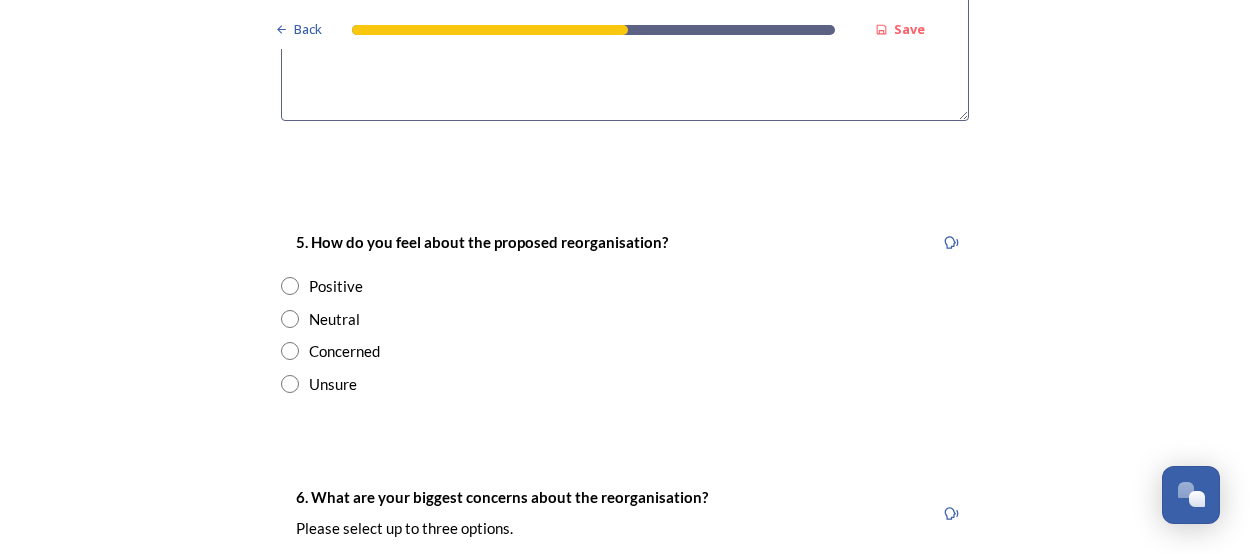 scroll, scrollTop: 3600, scrollLeft: 0, axis: vertical 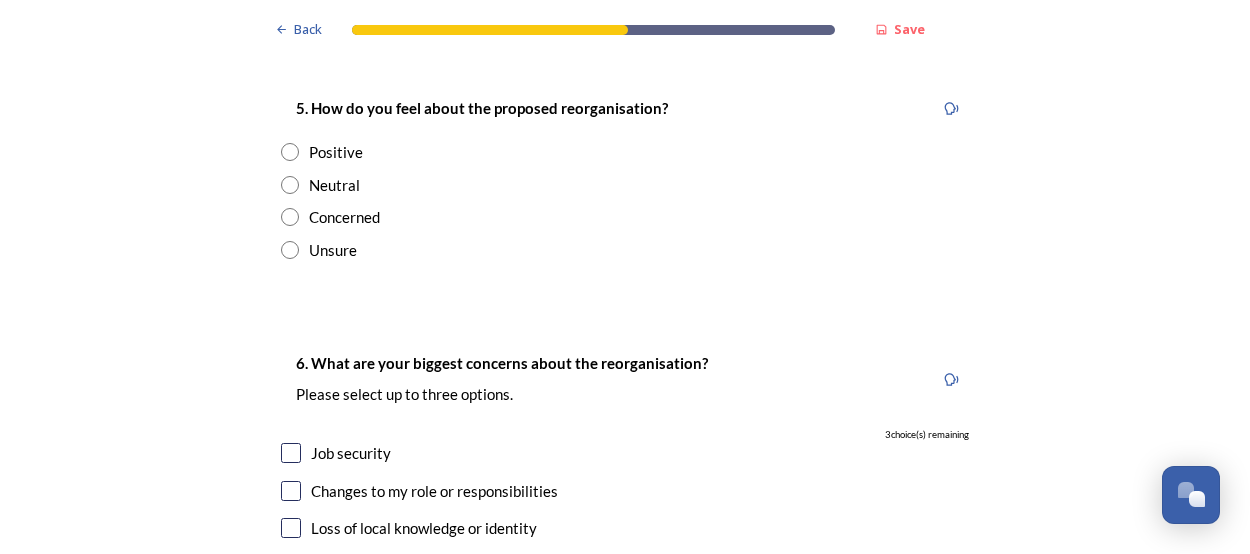 type on "Keeps costal Councils' together which attract "older generation"" 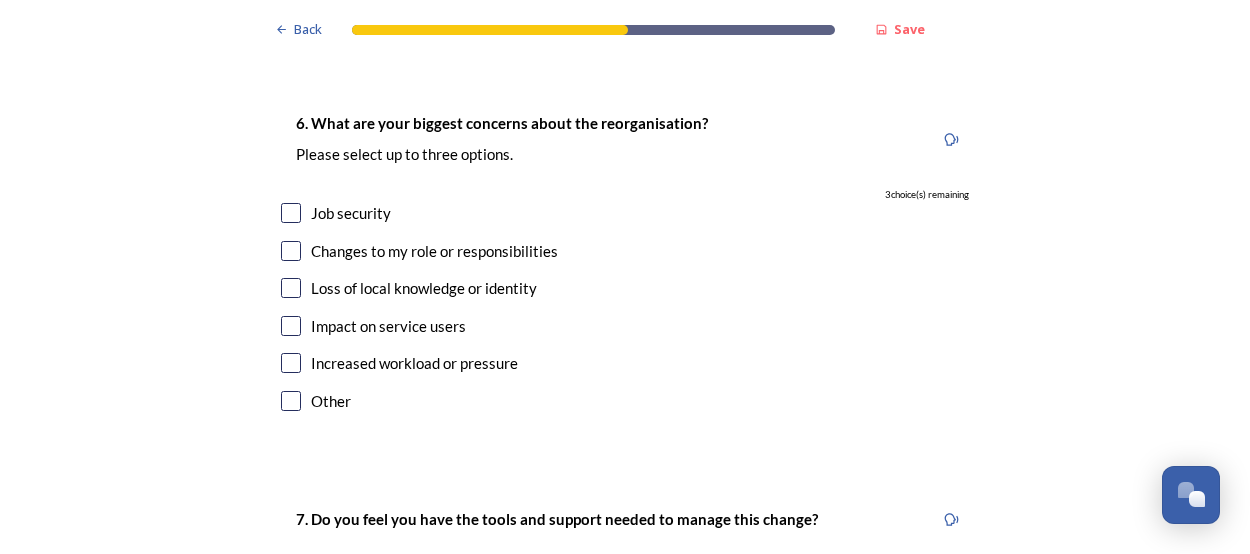 scroll, scrollTop: 3900, scrollLeft: 0, axis: vertical 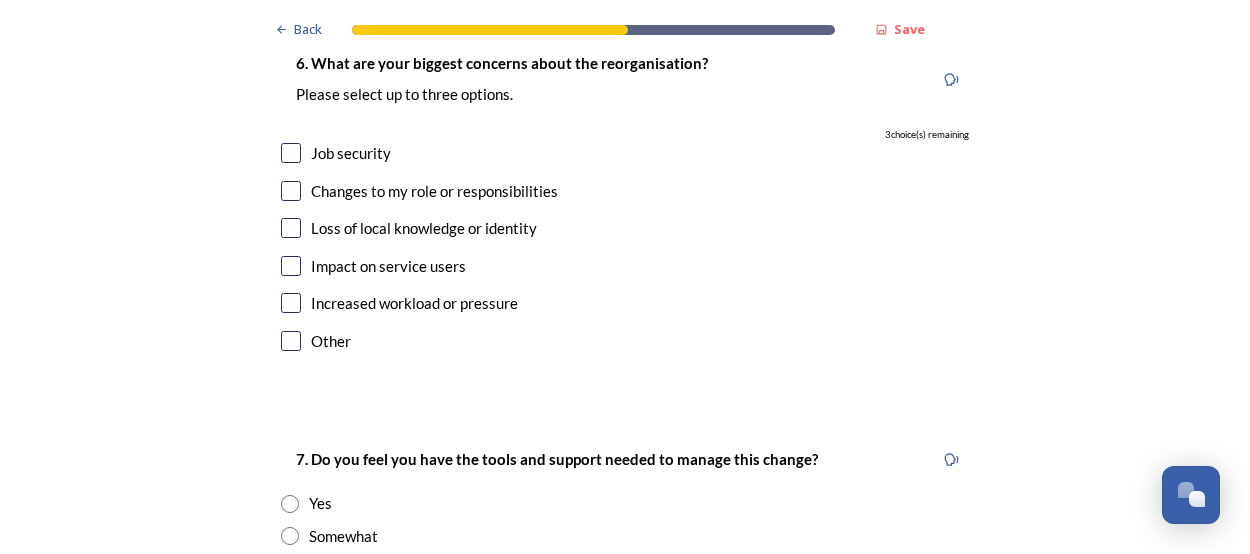 click at bounding box center (291, 153) 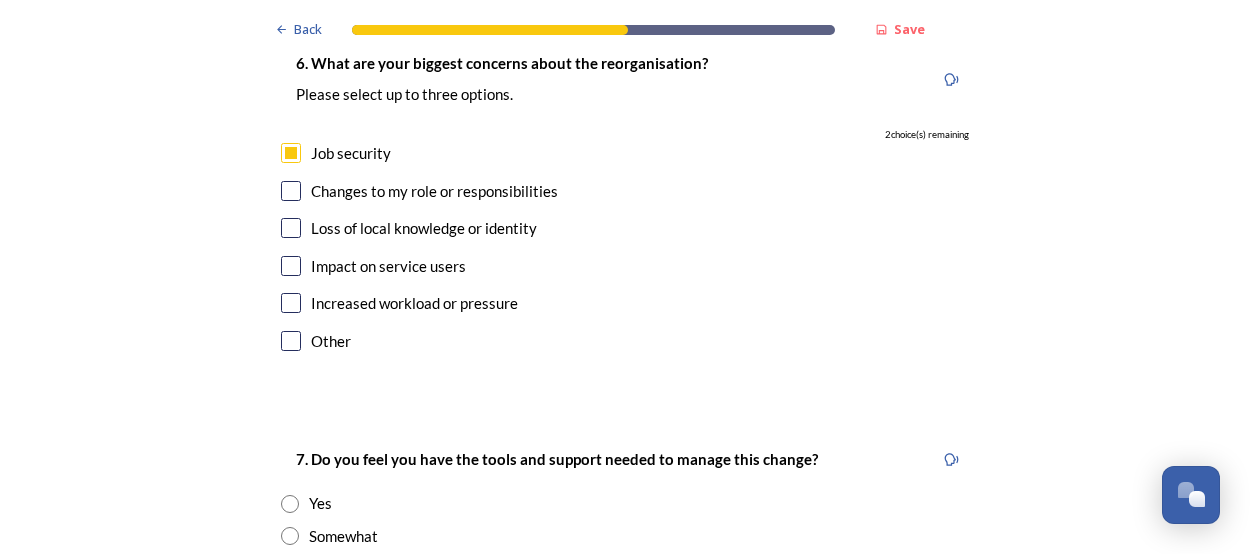 click at bounding box center [291, 266] 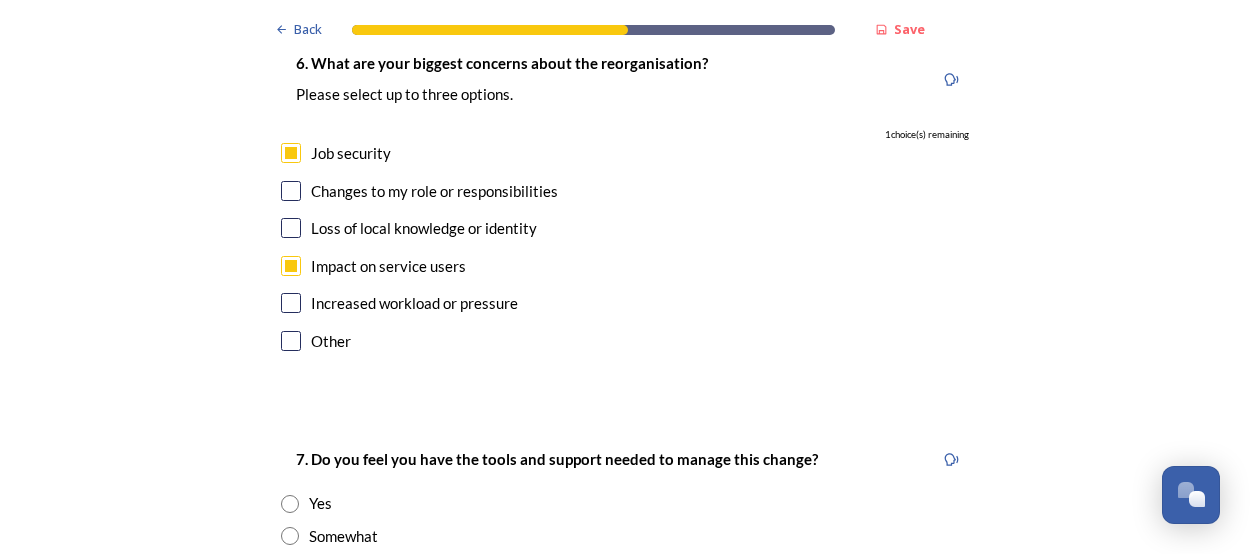 click at bounding box center [291, 191] 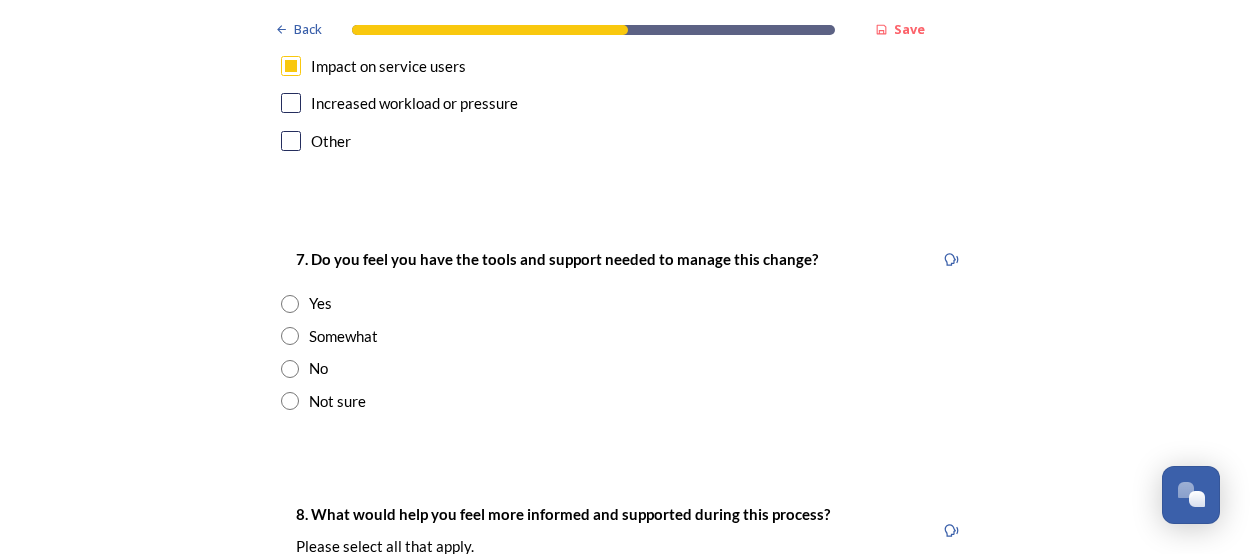 scroll, scrollTop: 4200, scrollLeft: 0, axis: vertical 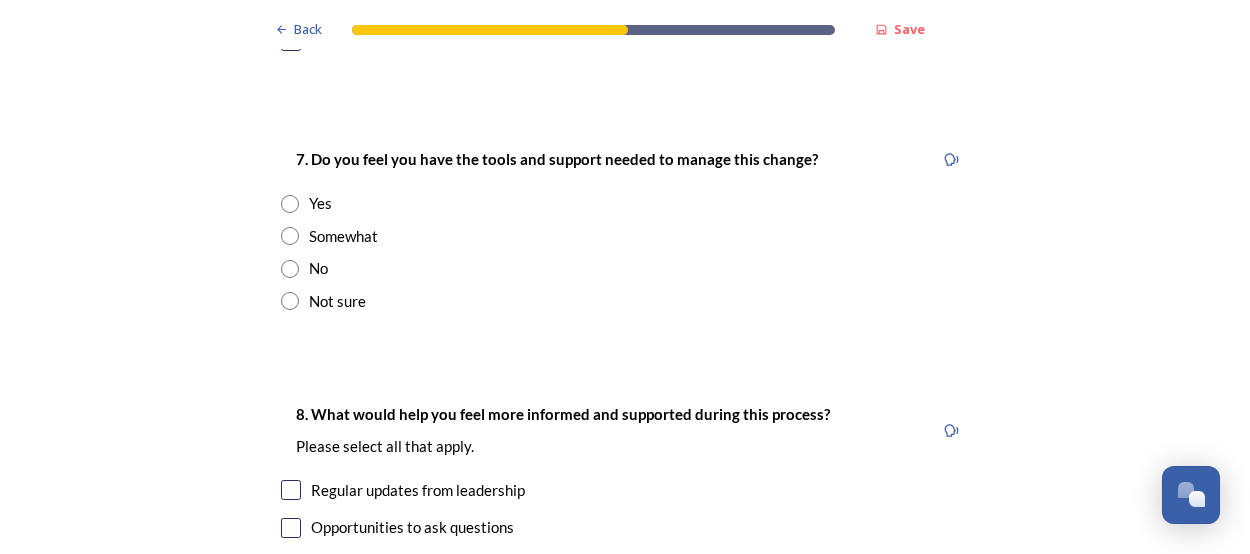 click at bounding box center (290, 301) 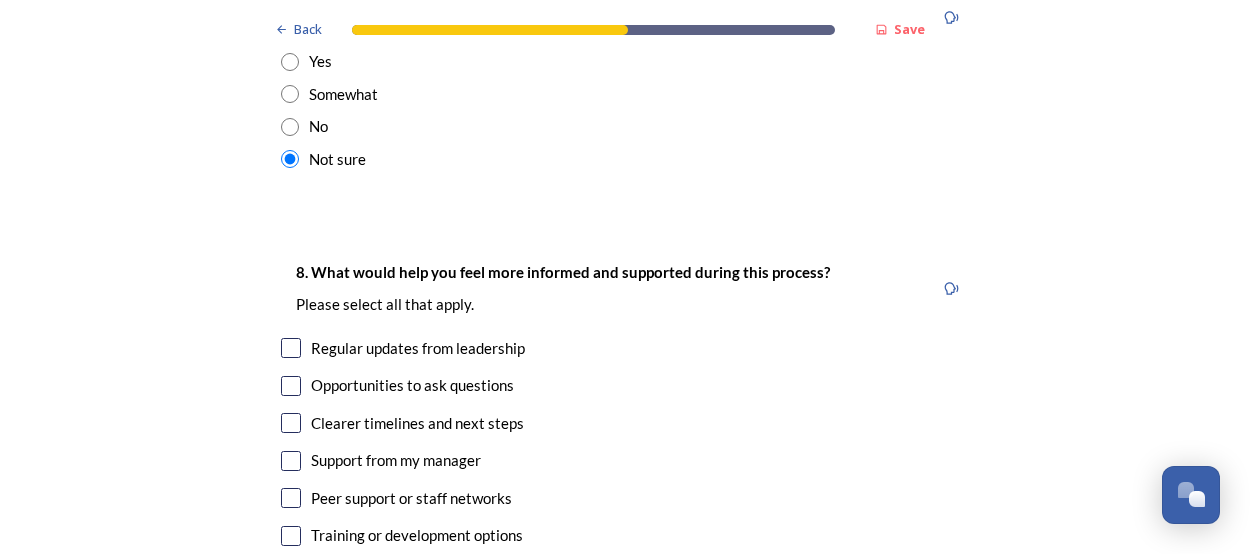 scroll, scrollTop: 4400, scrollLeft: 0, axis: vertical 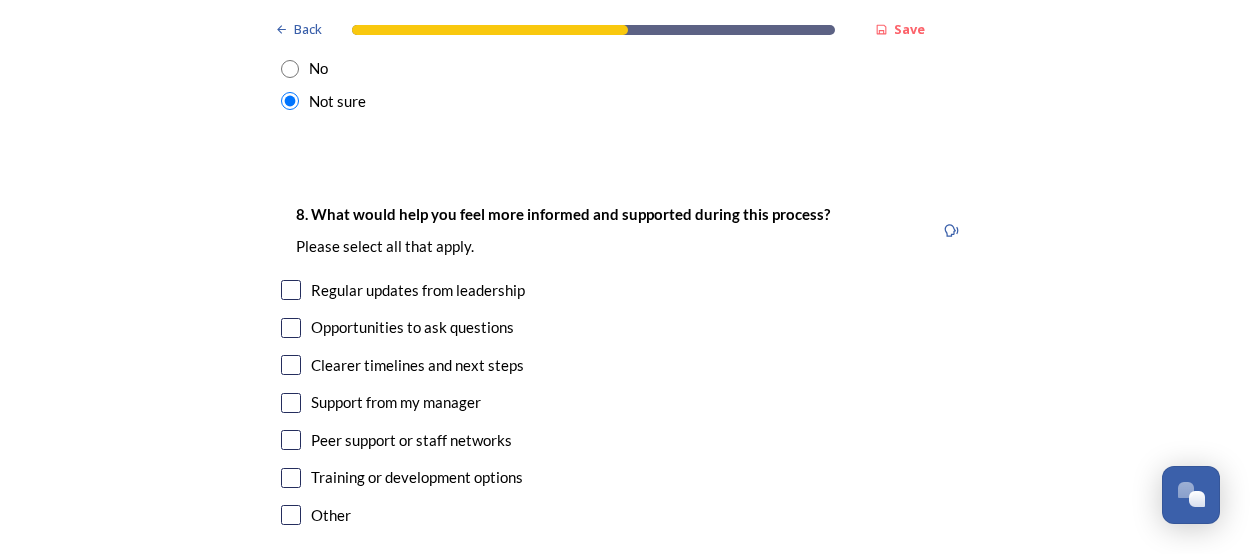 click at bounding box center (291, 290) 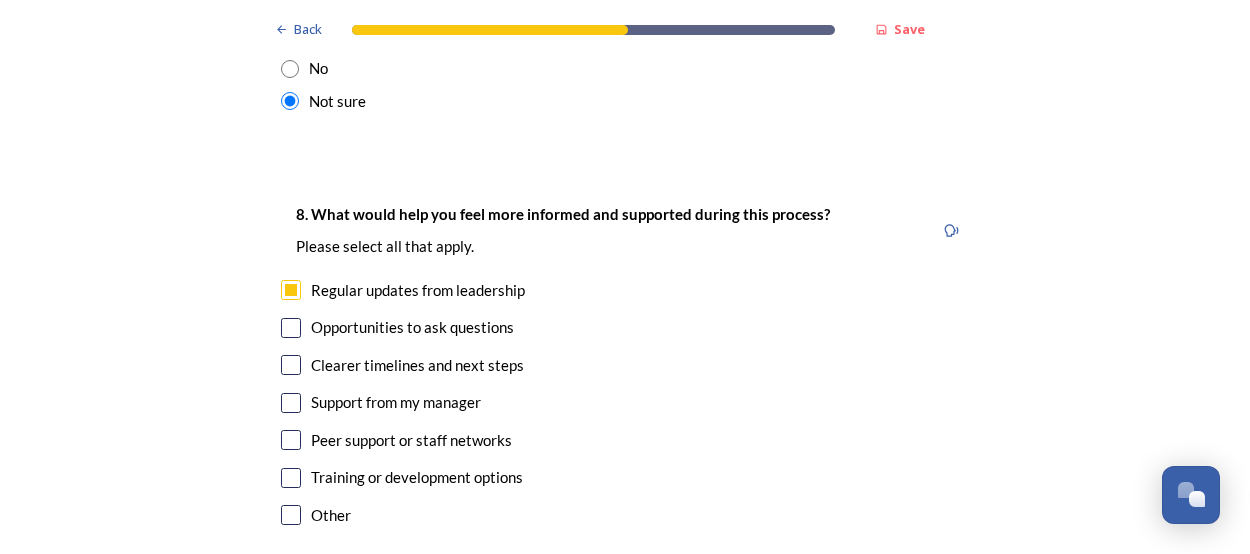 scroll, scrollTop: 4500, scrollLeft: 0, axis: vertical 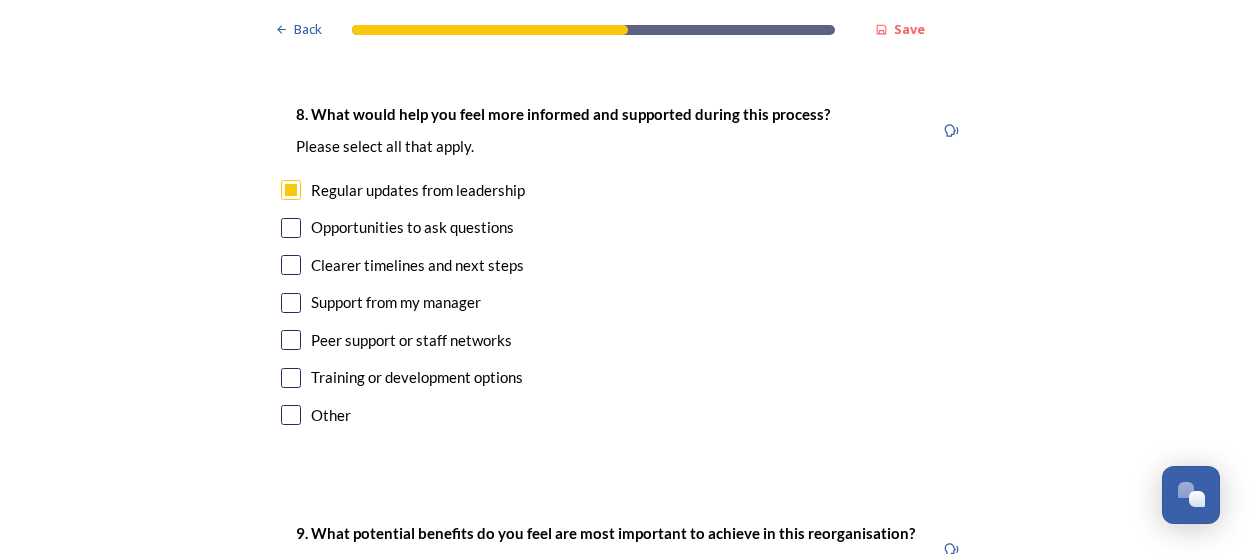 click at bounding box center [291, 265] 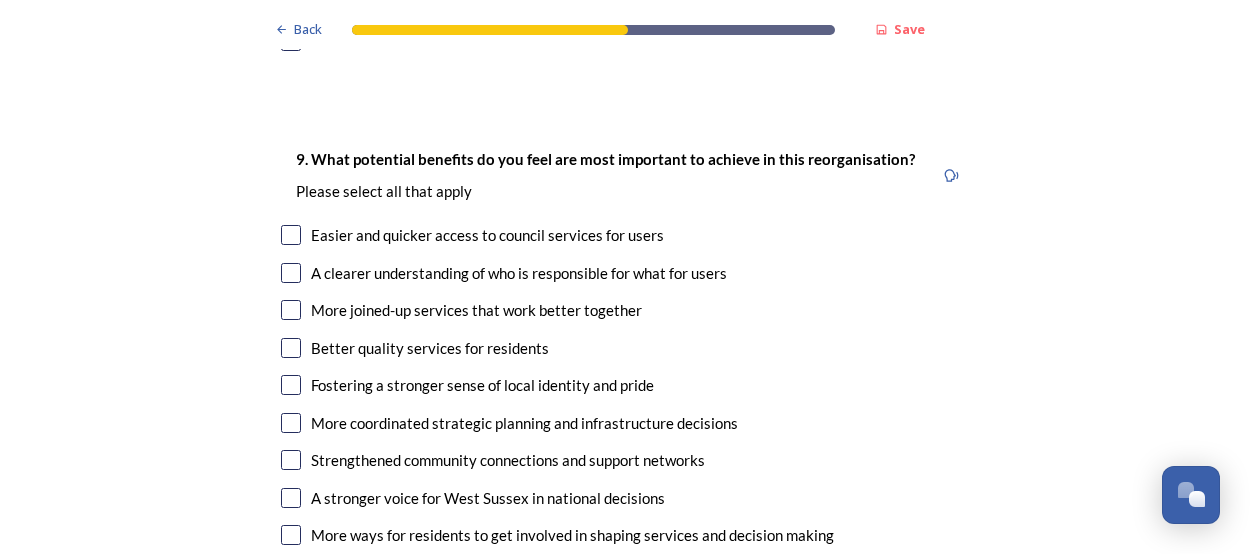 scroll, scrollTop: 4900, scrollLeft: 0, axis: vertical 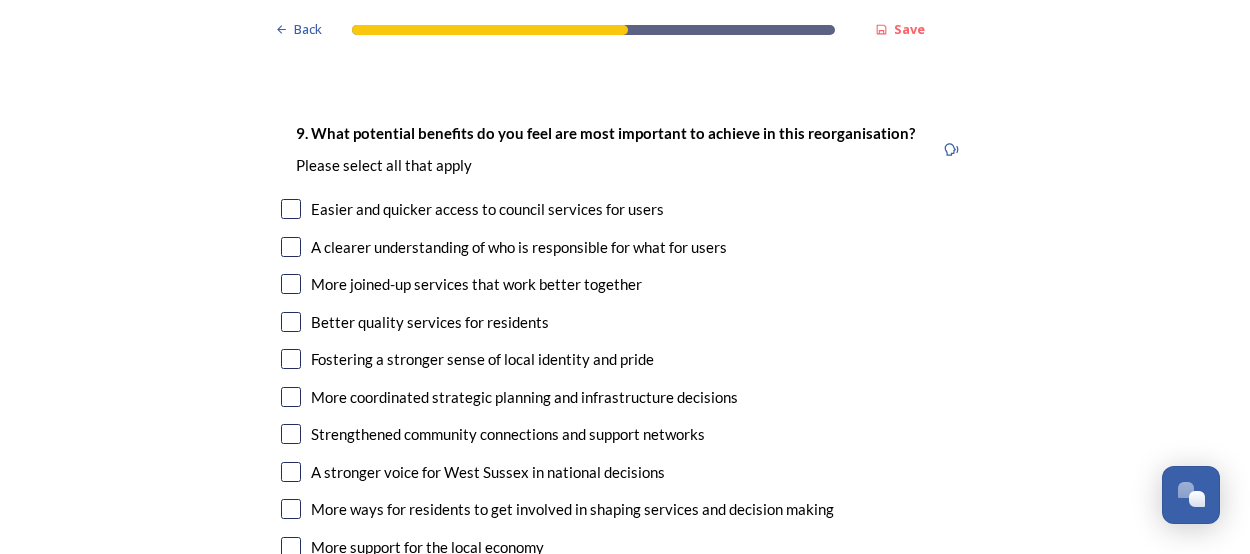 click at bounding box center [291, 247] 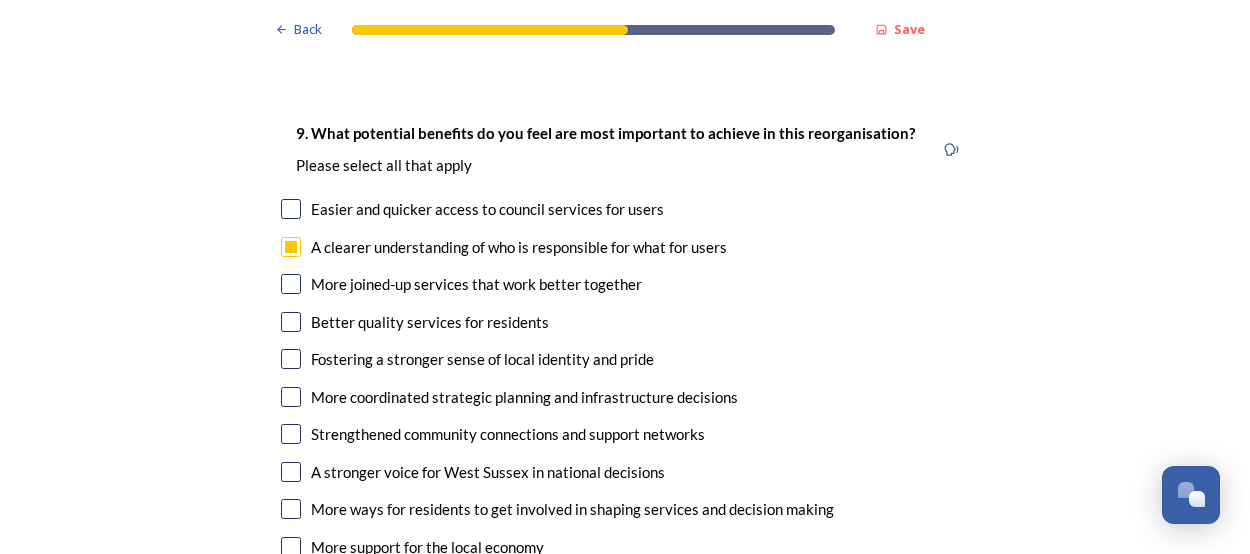 click on "More joined-up services that work better together" at bounding box center [625, 284] 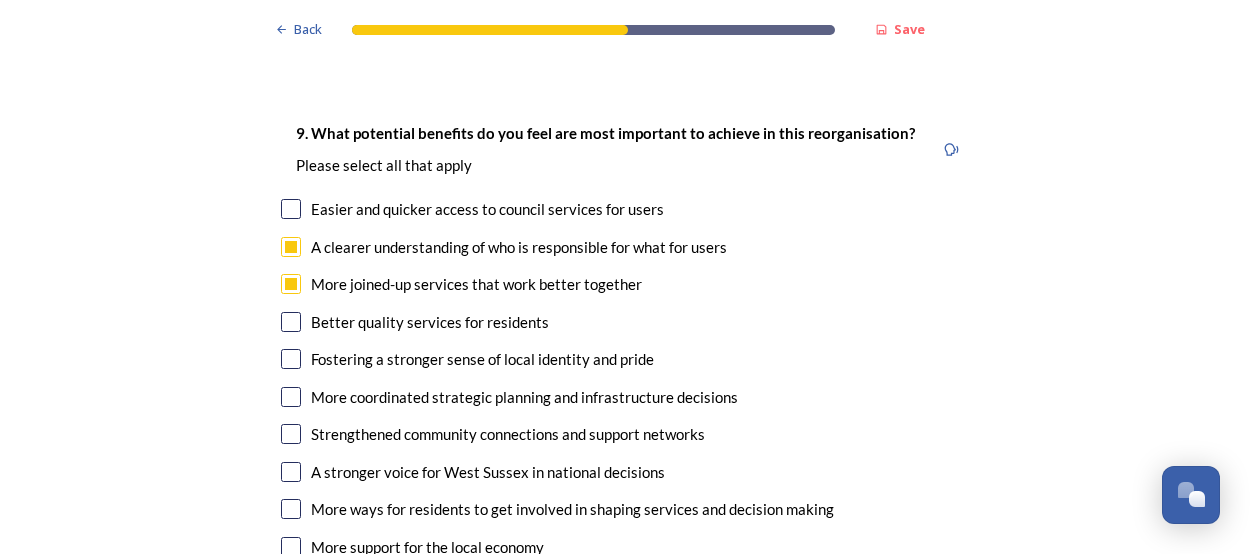 checkbox on "true" 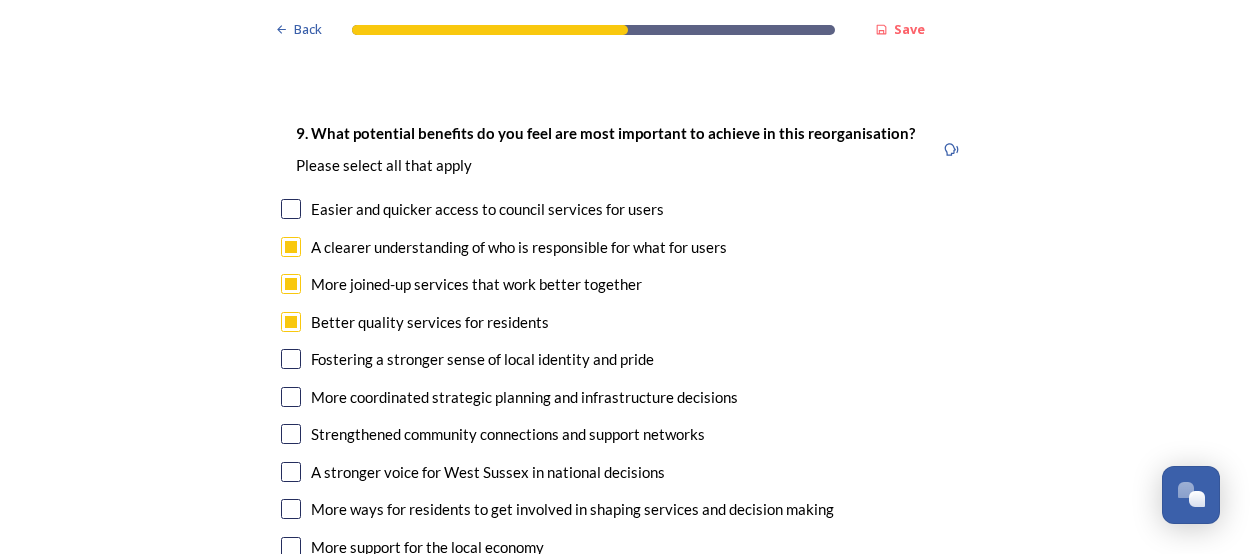 click at bounding box center (291, 209) 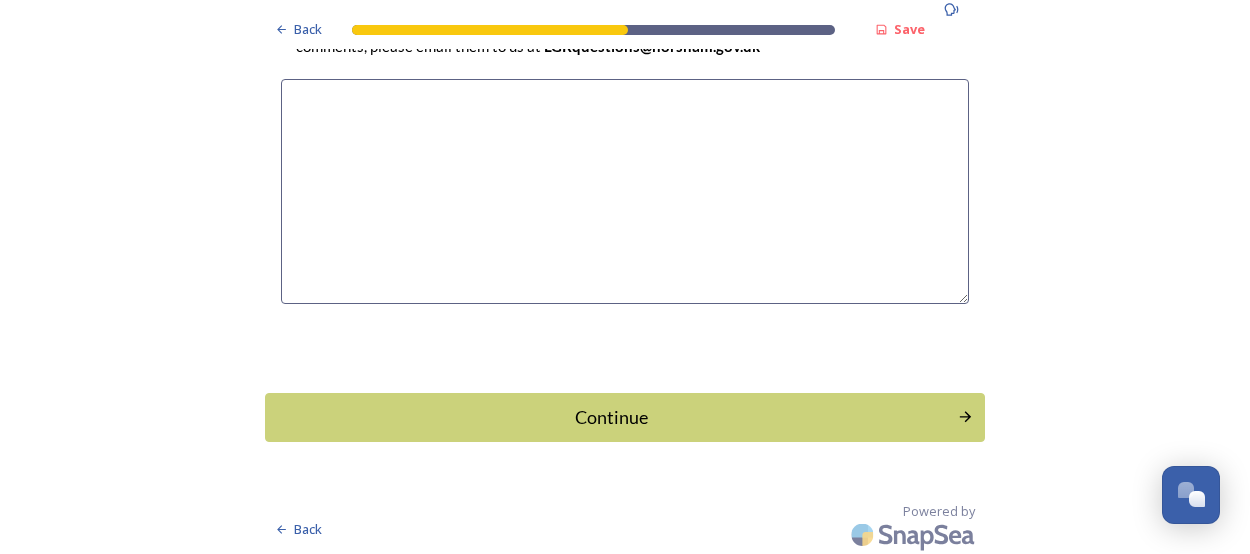 scroll, scrollTop: 6158, scrollLeft: 0, axis: vertical 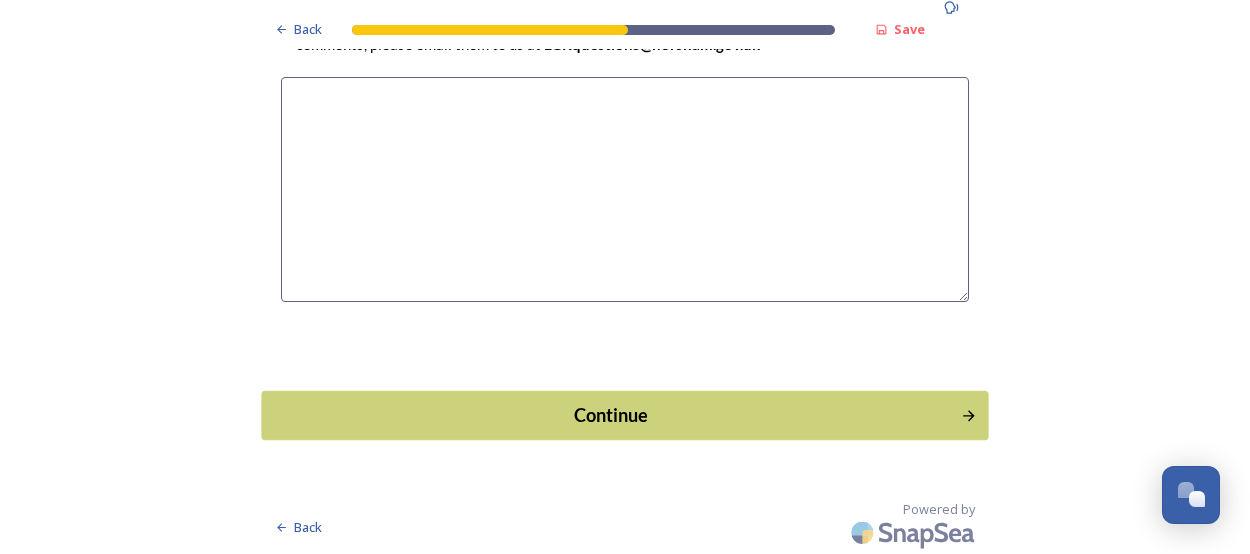 click on "Continue" at bounding box center (611, 414) 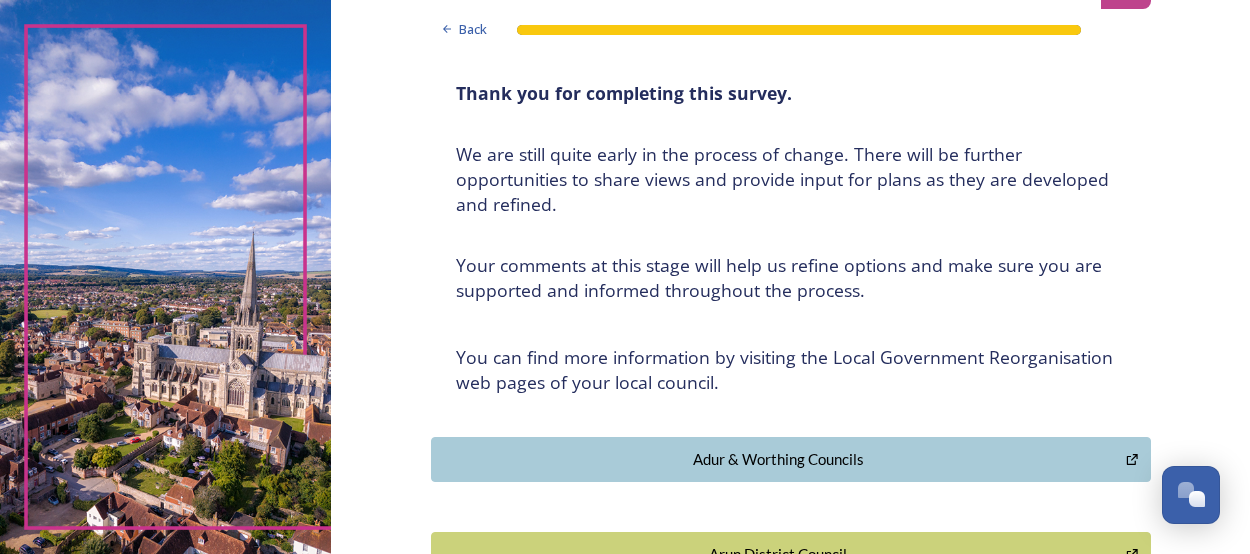 scroll, scrollTop: 0, scrollLeft: 0, axis: both 